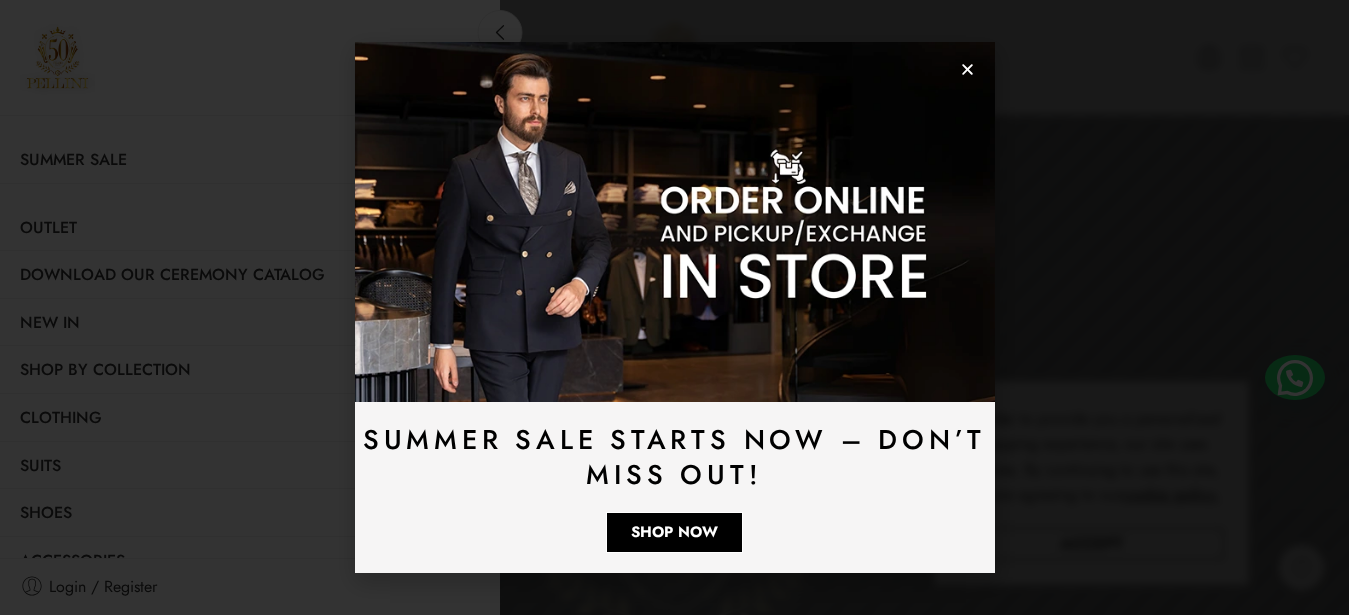 scroll, scrollTop: 0, scrollLeft: 0, axis: both 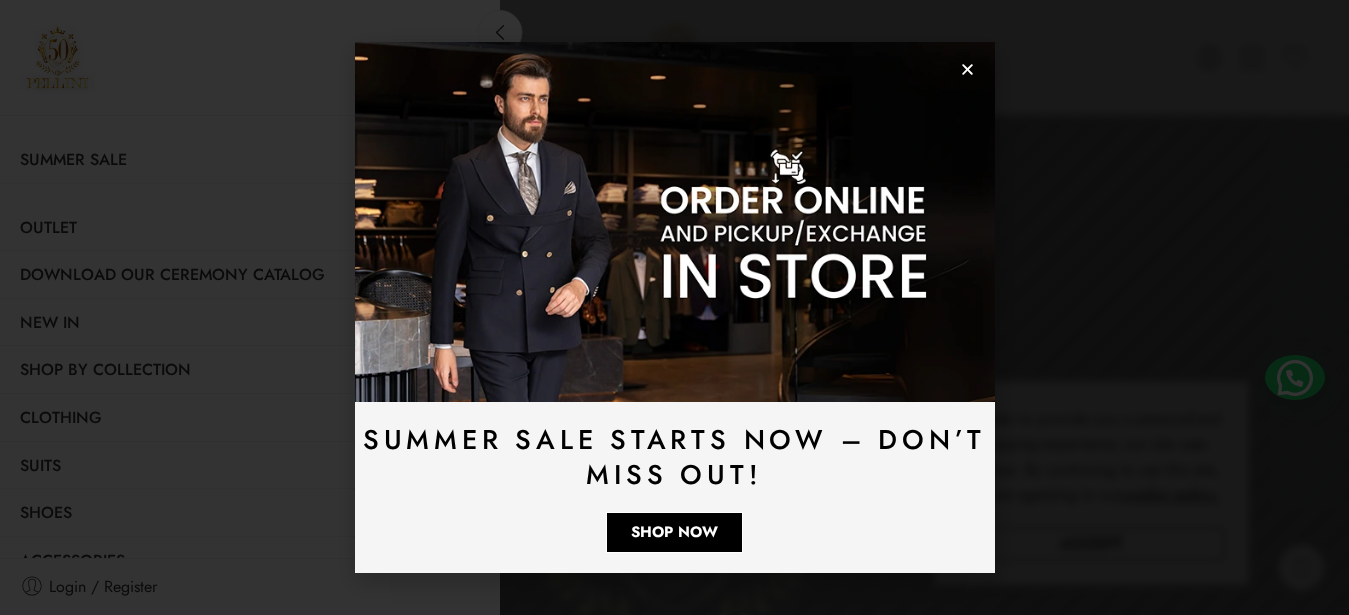 click 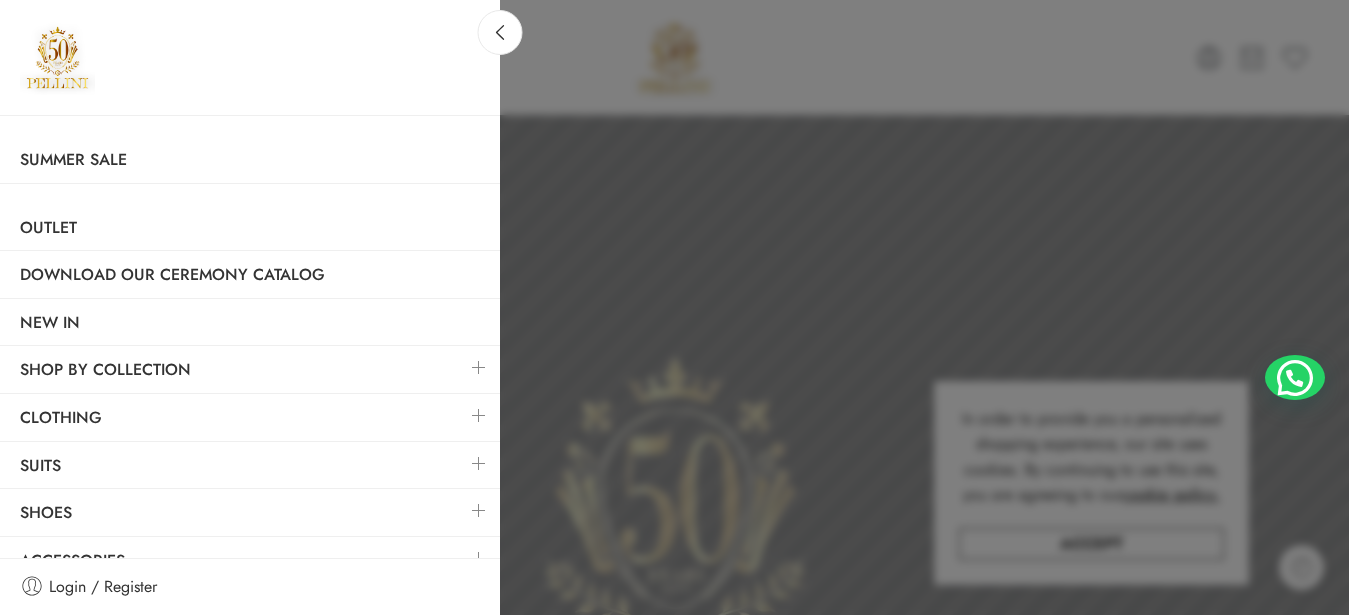 click at bounding box center [479, 415] 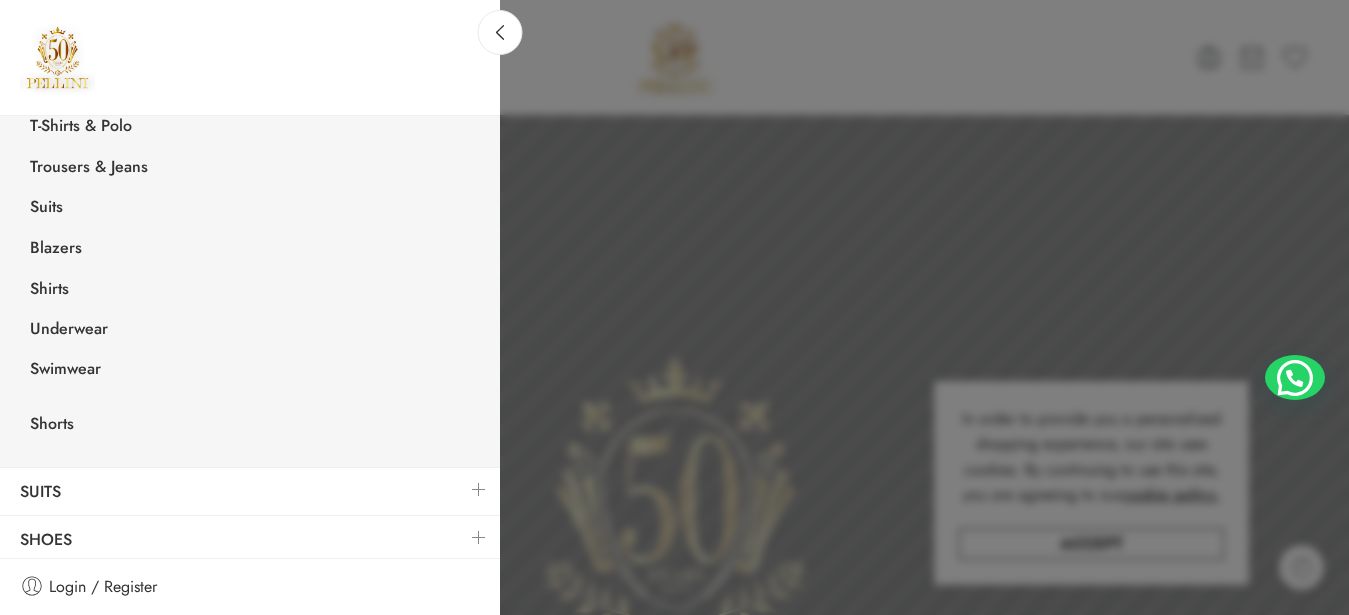 scroll, scrollTop: 414, scrollLeft: 0, axis: vertical 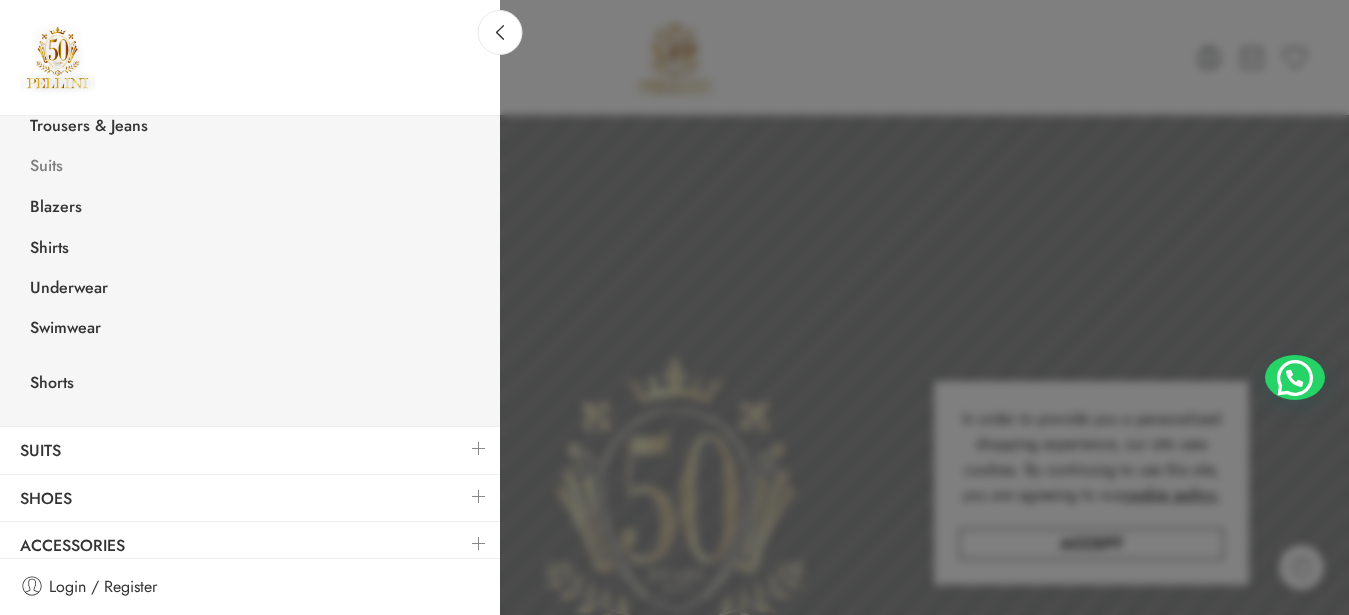 click on "Suits" at bounding box center (255, 168) 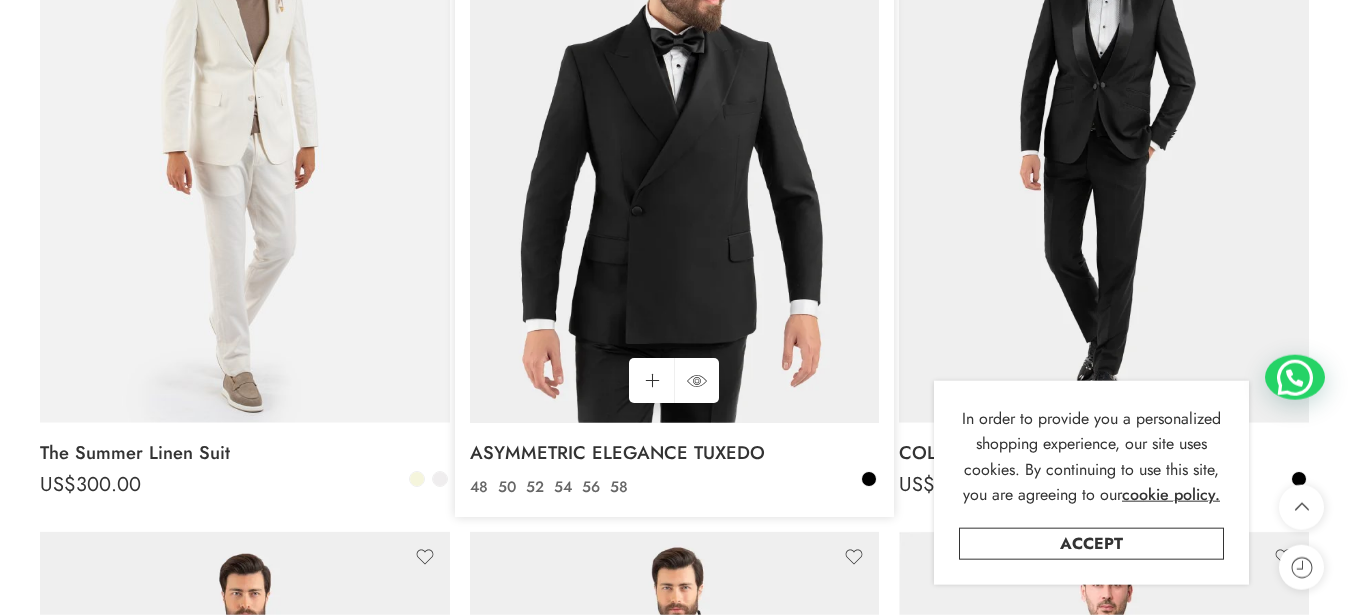 scroll, scrollTop: 510, scrollLeft: 0, axis: vertical 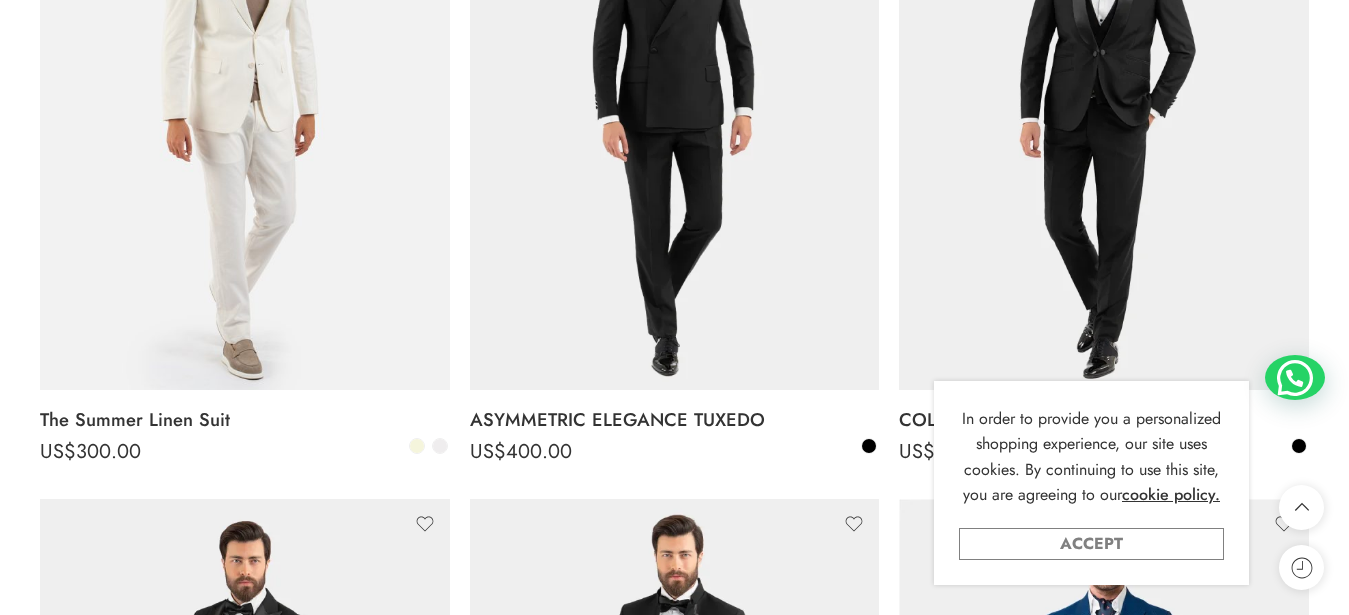 click on "Accept" at bounding box center [1091, 544] 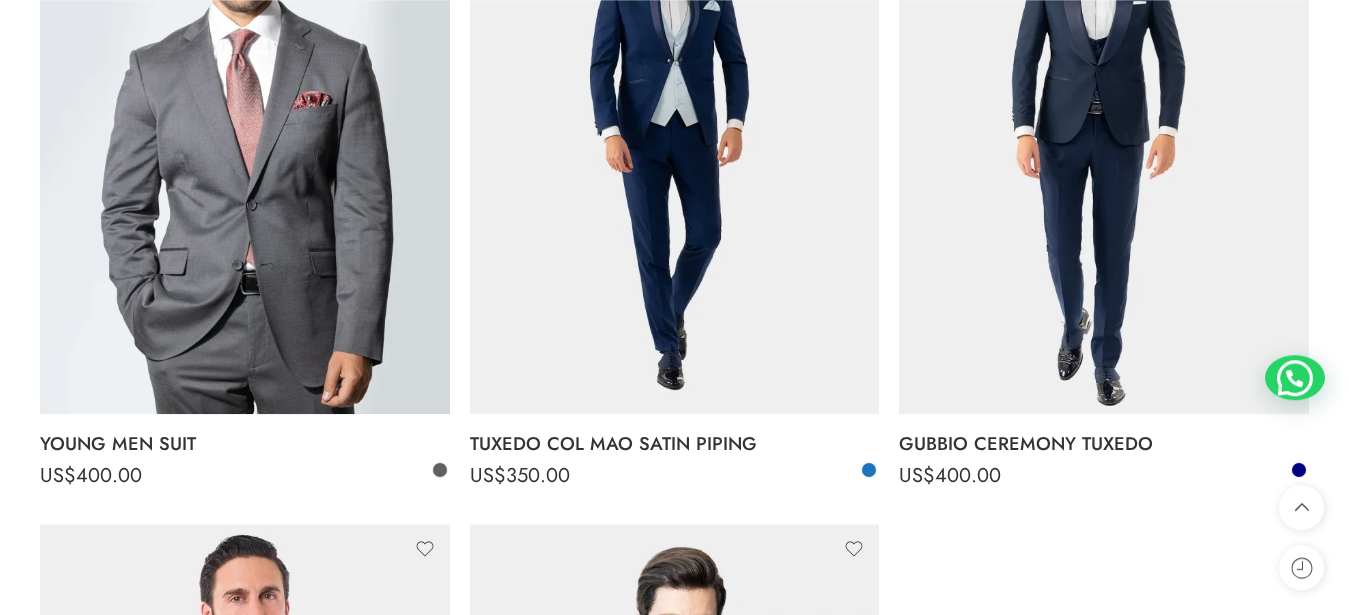 scroll, scrollTop: 5100, scrollLeft: 0, axis: vertical 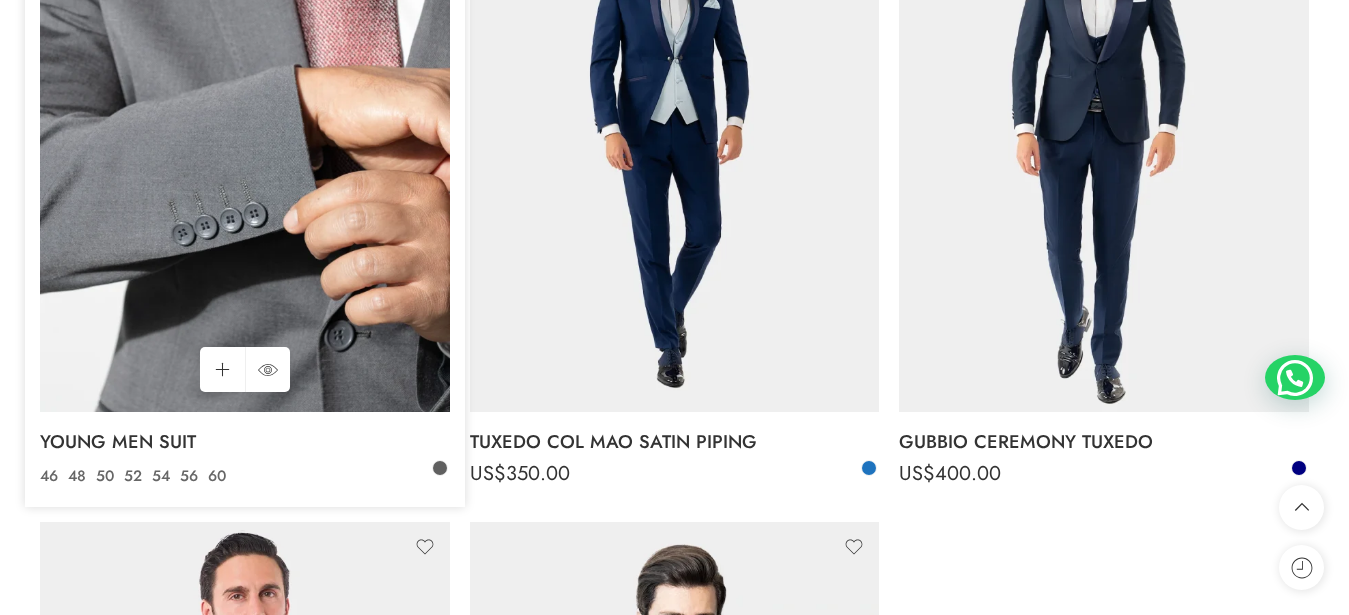 click at bounding box center [245, 139] 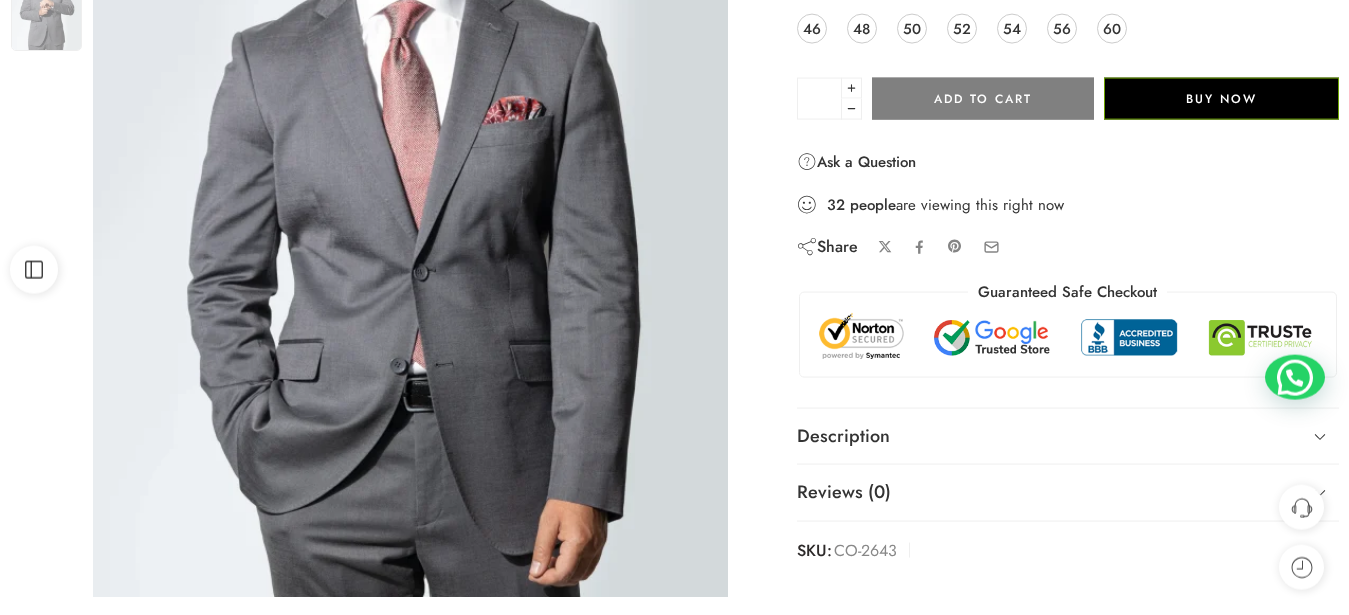 scroll, scrollTop: 408, scrollLeft: 0, axis: vertical 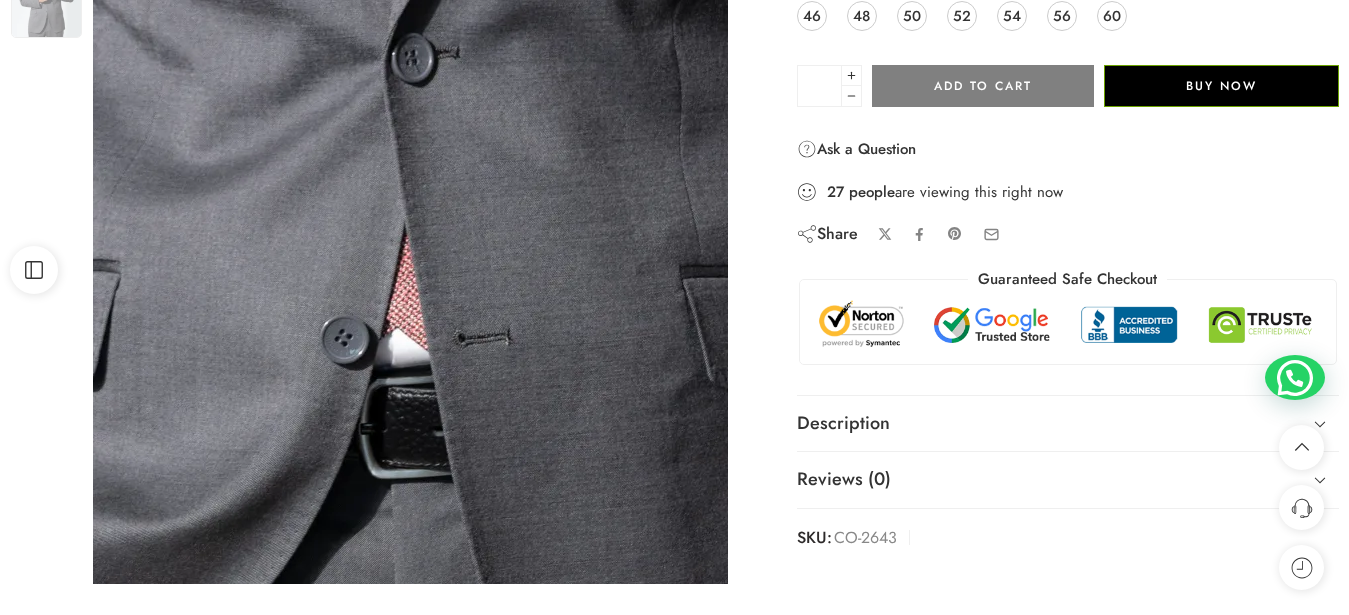 click at bounding box center (382, -240) 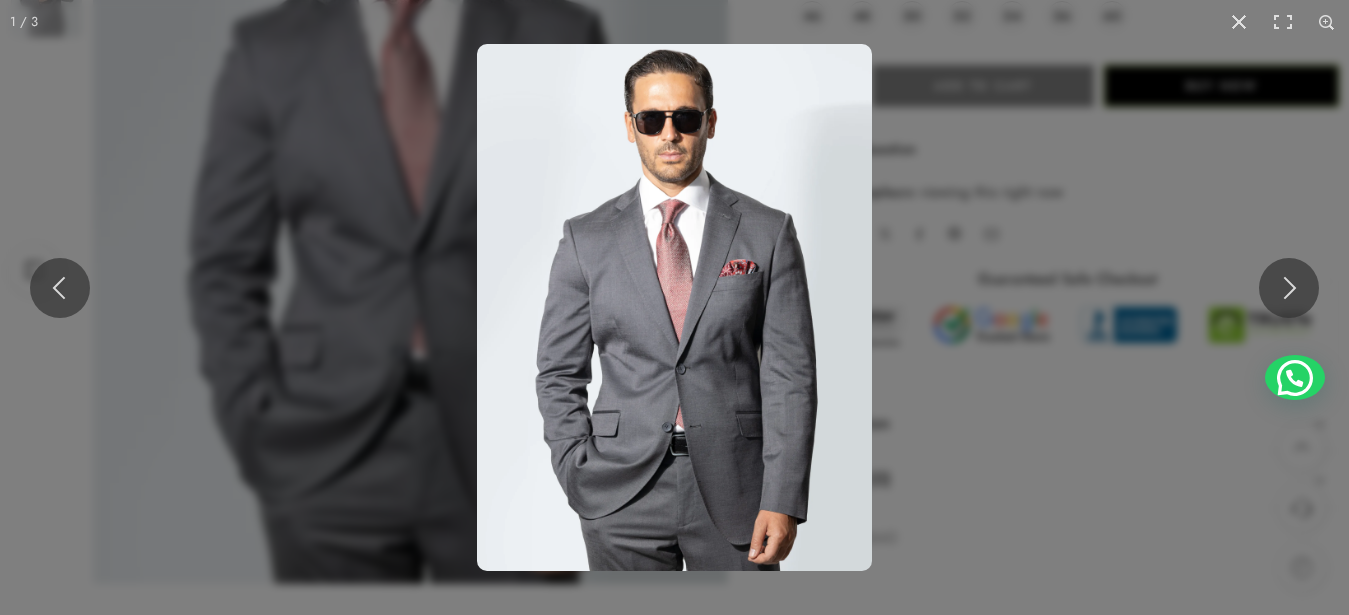 click at bounding box center [674, 307] 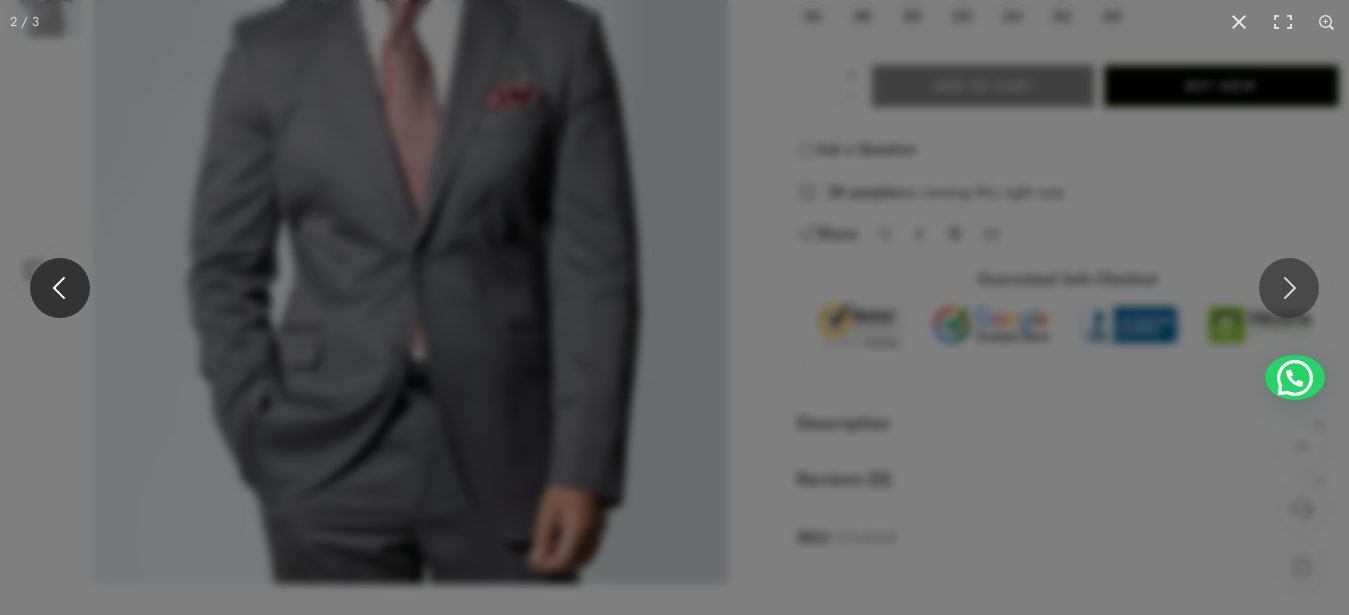 click at bounding box center [60, 288] 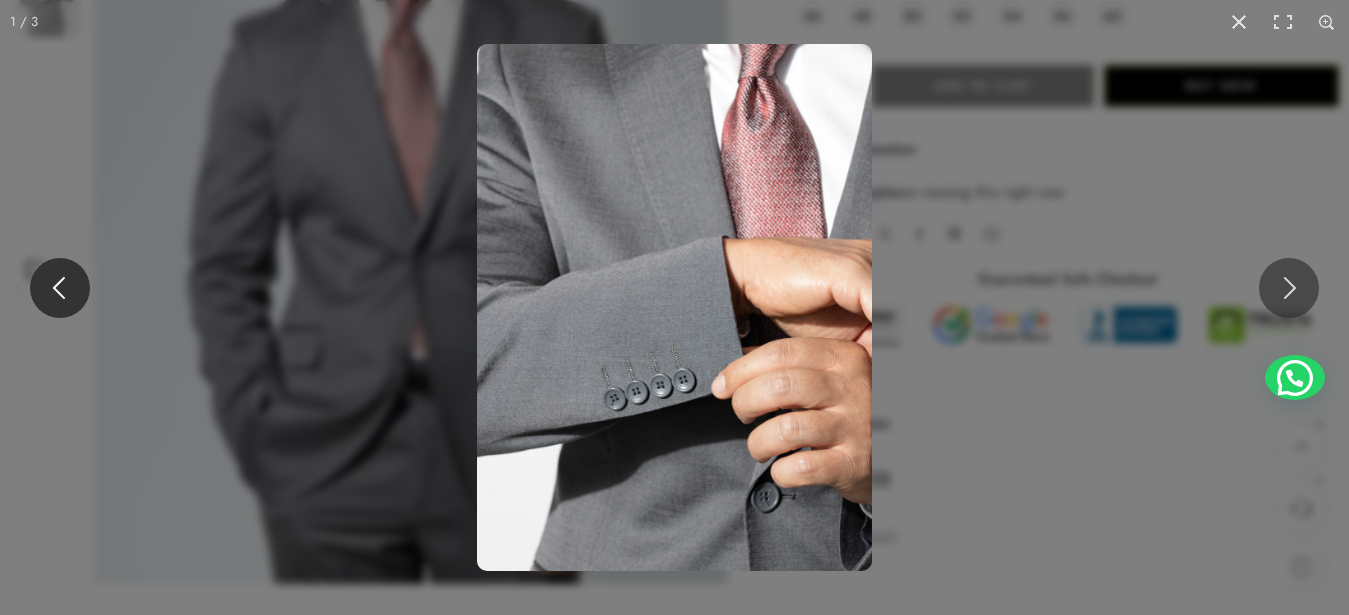 click at bounding box center [60, 288] 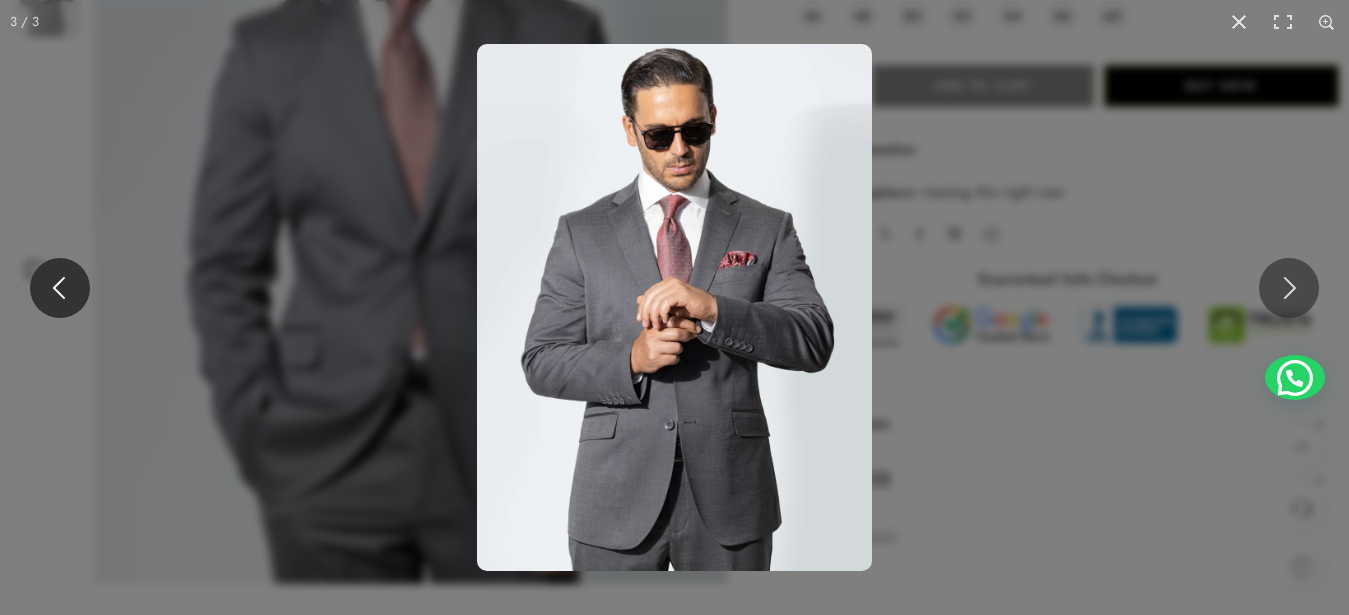 click at bounding box center [60, 288] 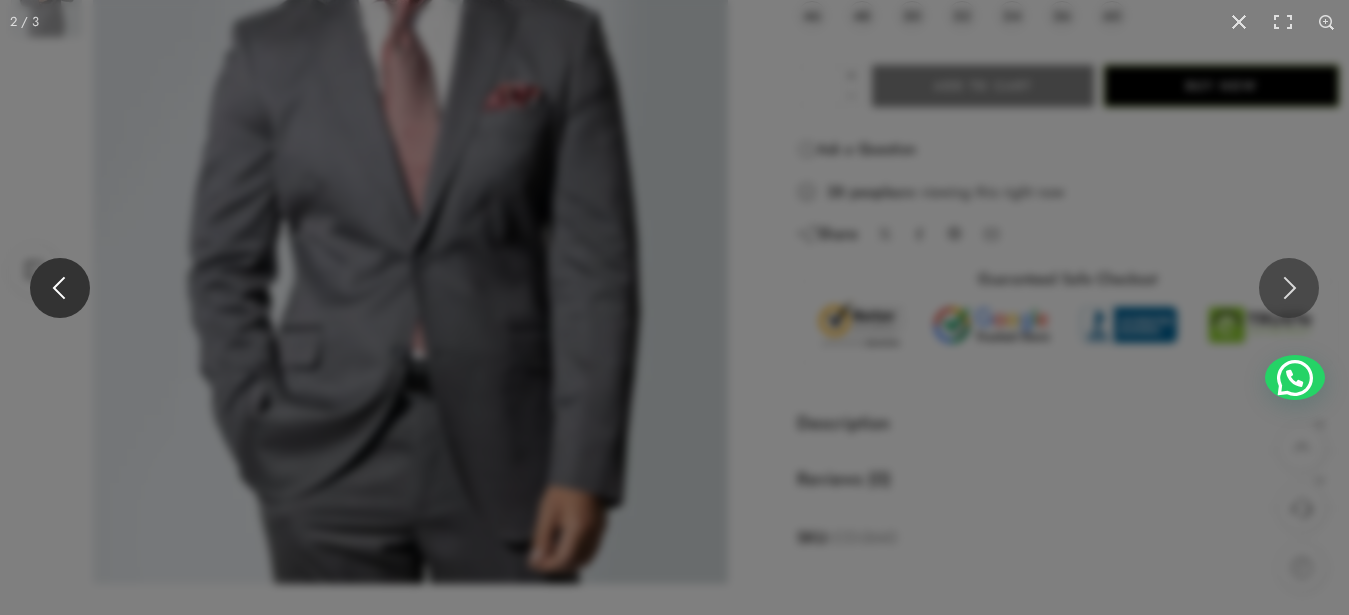 click at bounding box center (60, 288) 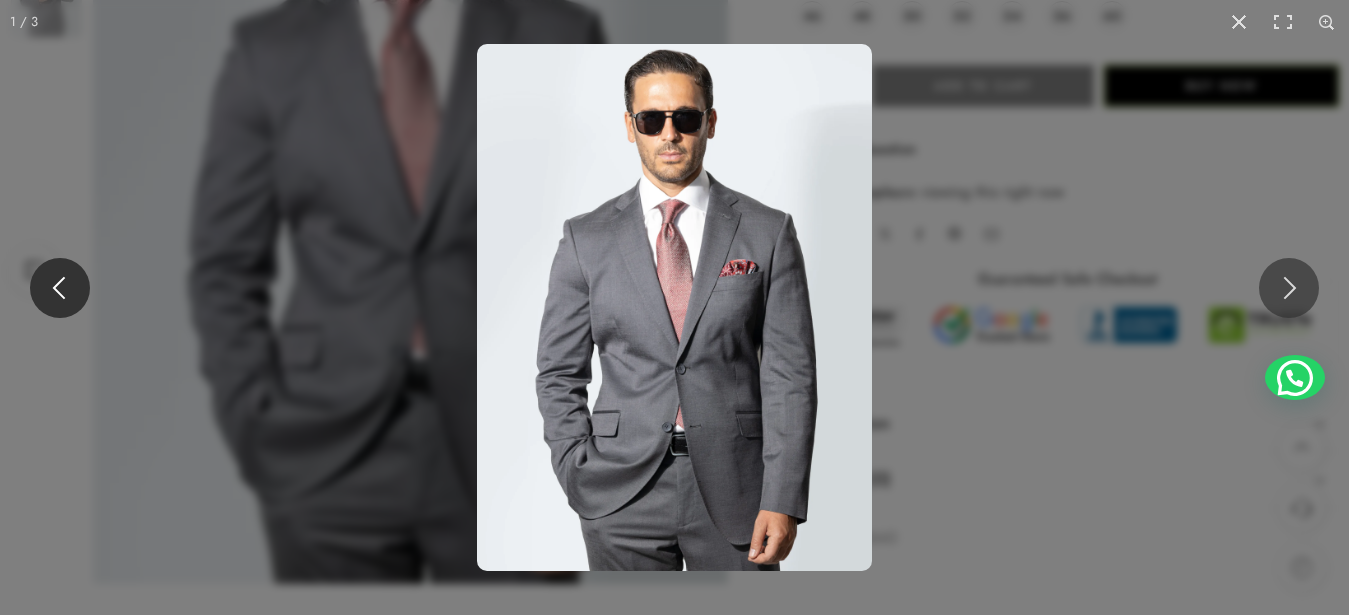click at bounding box center [60, 288] 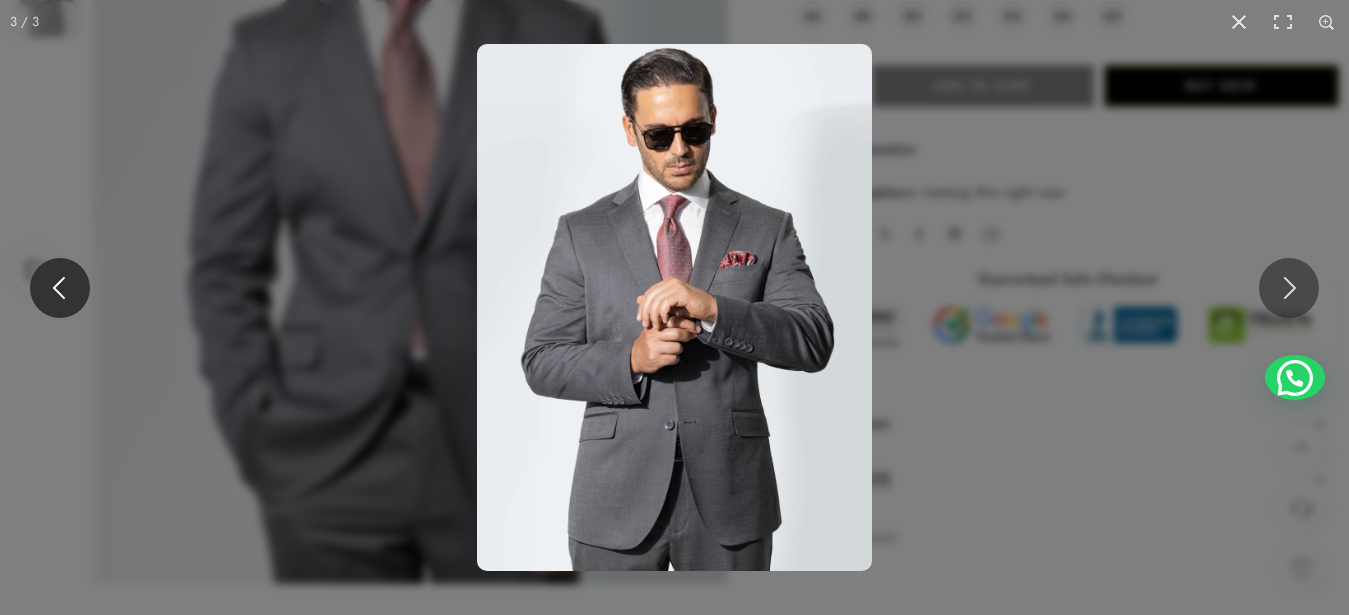 click at bounding box center (60, 288) 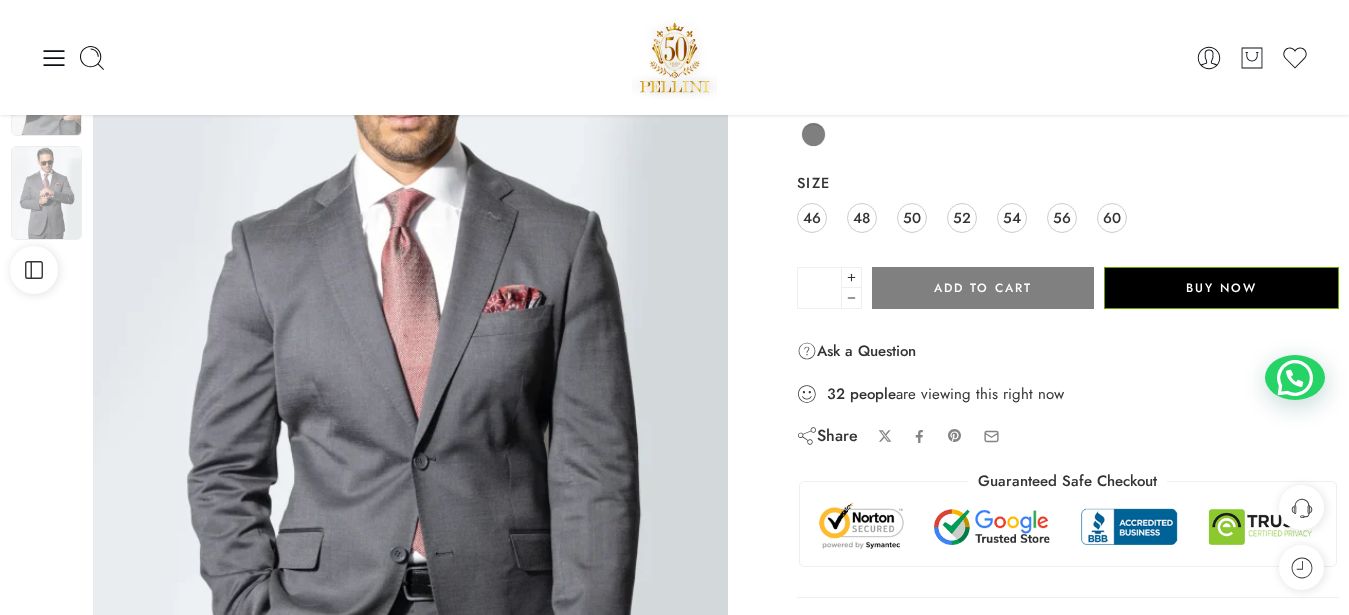 scroll, scrollTop: 0, scrollLeft: 0, axis: both 